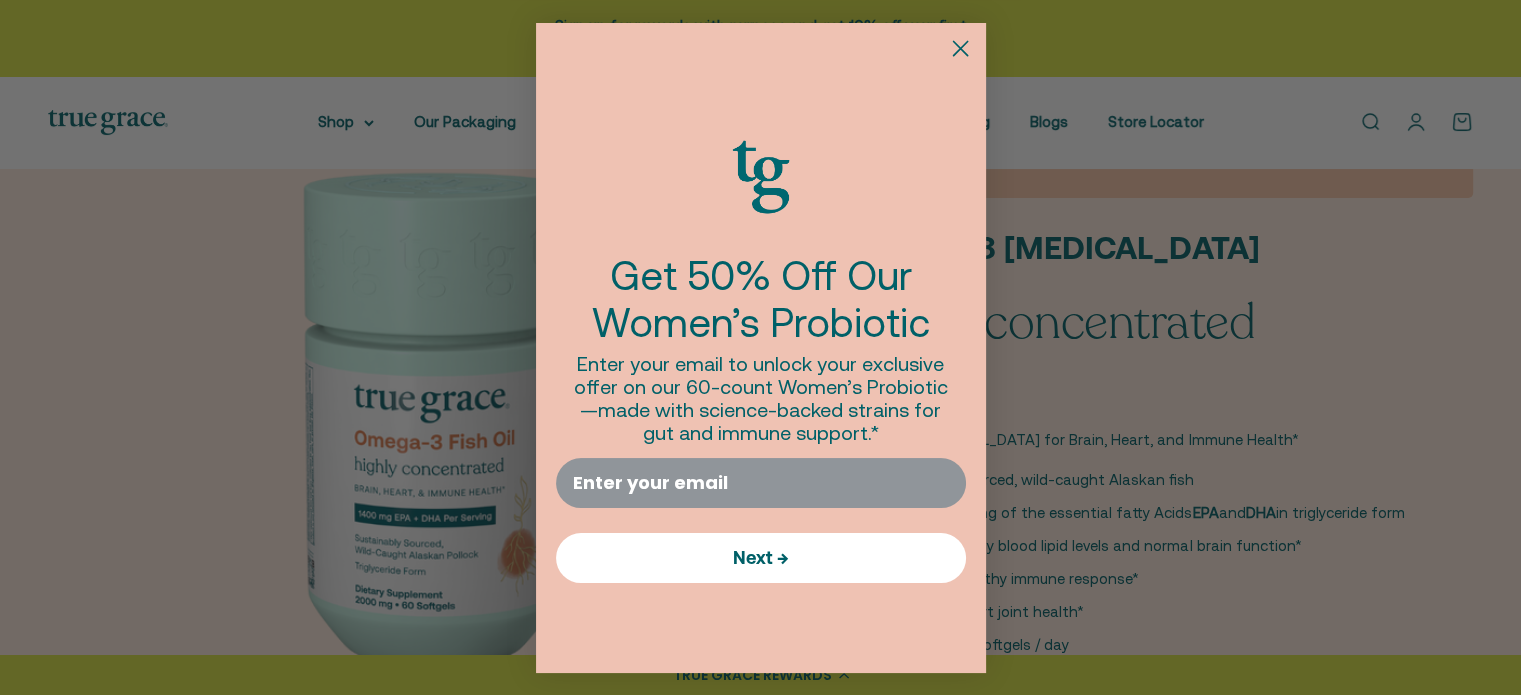scroll, scrollTop: 448, scrollLeft: 0, axis: vertical 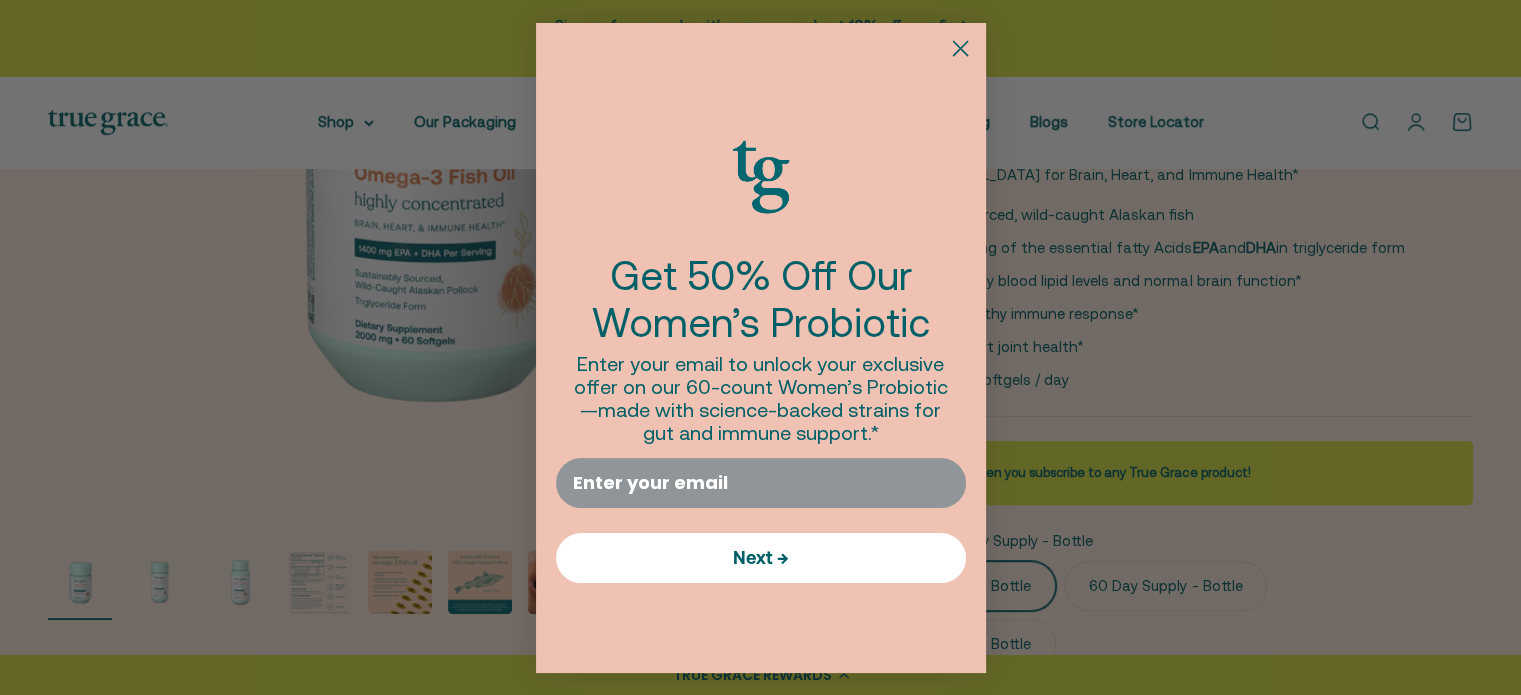 click on "💰 Earn 1 point for every $1 you spend
Join now
Earn 25 points
Already a member?
Log in
TRUE GRACE REWARDS
Skip to content
Sign up for rewards with purpose and get 10% off your first order with code: NEW10. →
Open navigation menu
Open search
Shop
Multivitamins
Kids" at bounding box center (760, 3483) 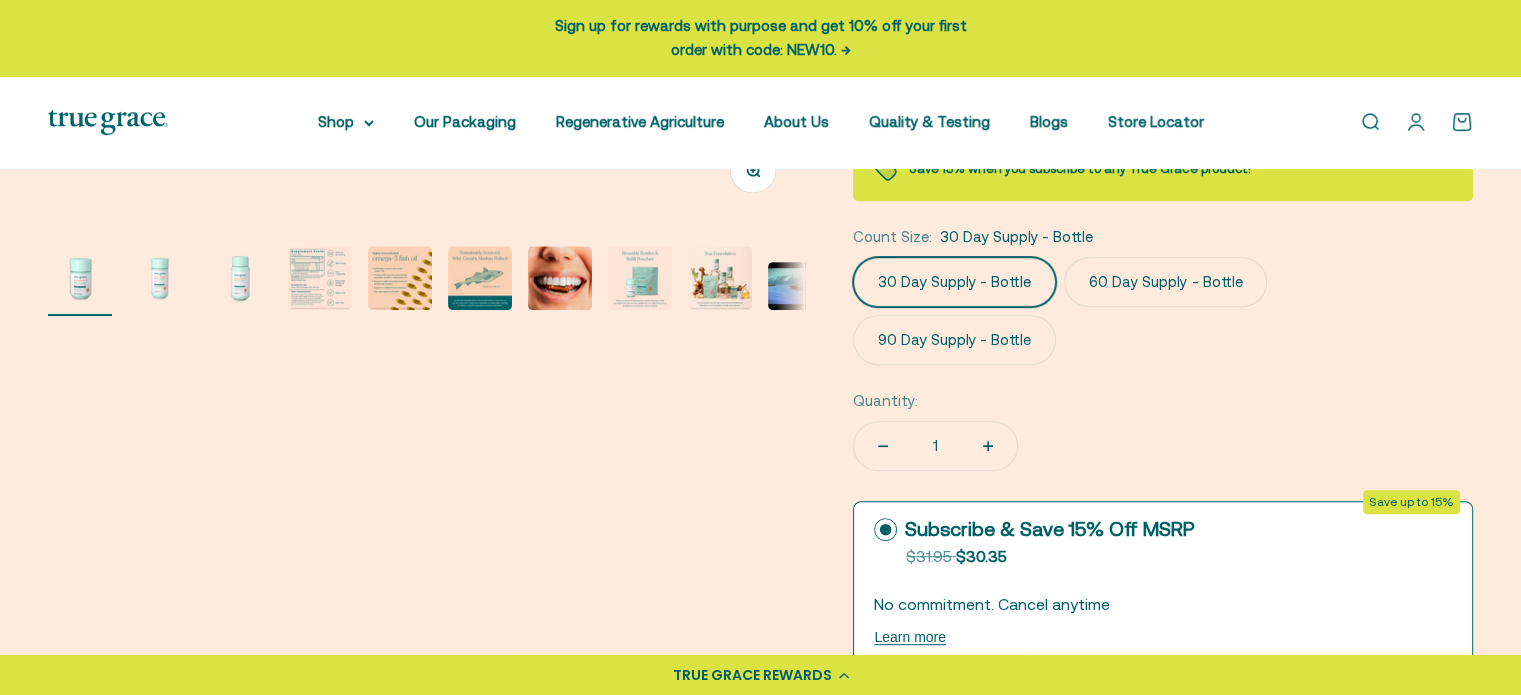 scroll, scrollTop: 0, scrollLeft: 0, axis: both 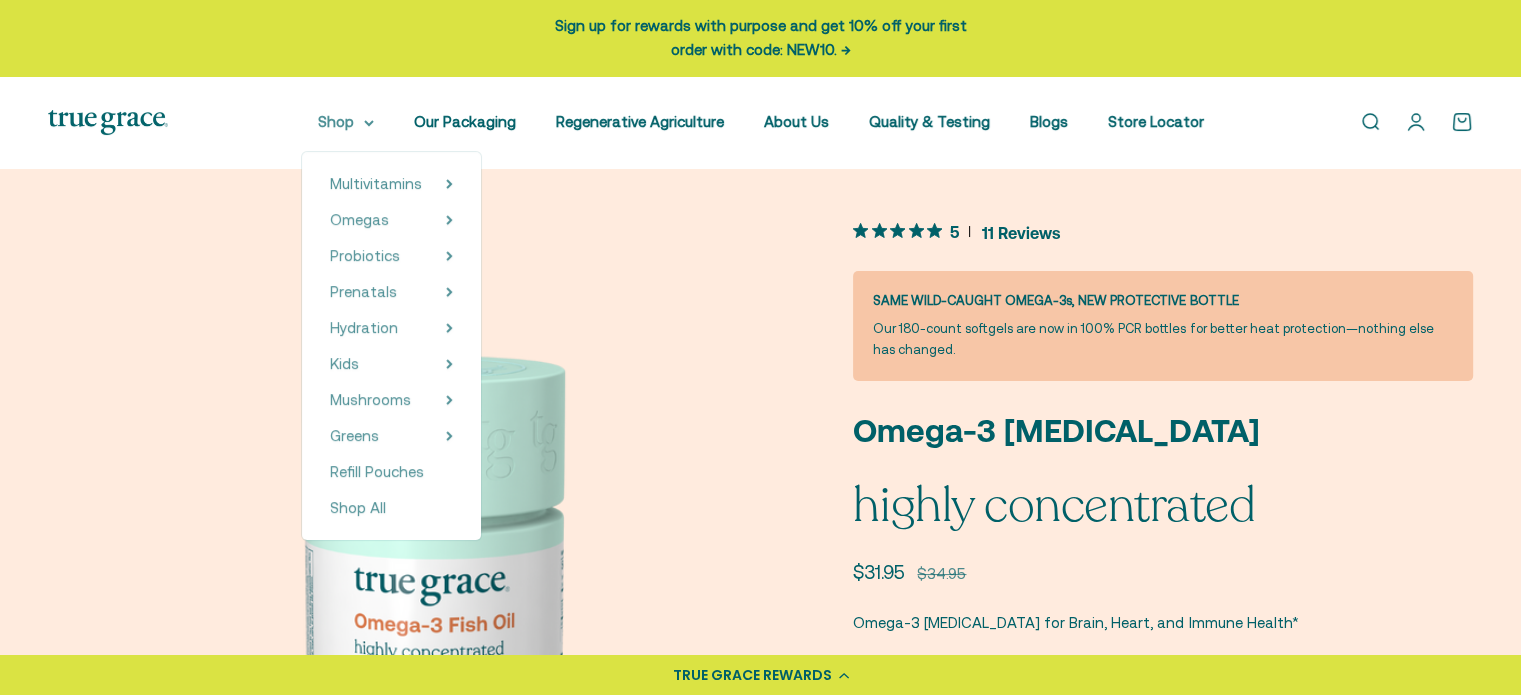 click on "Shop" at bounding box center [346, 122] 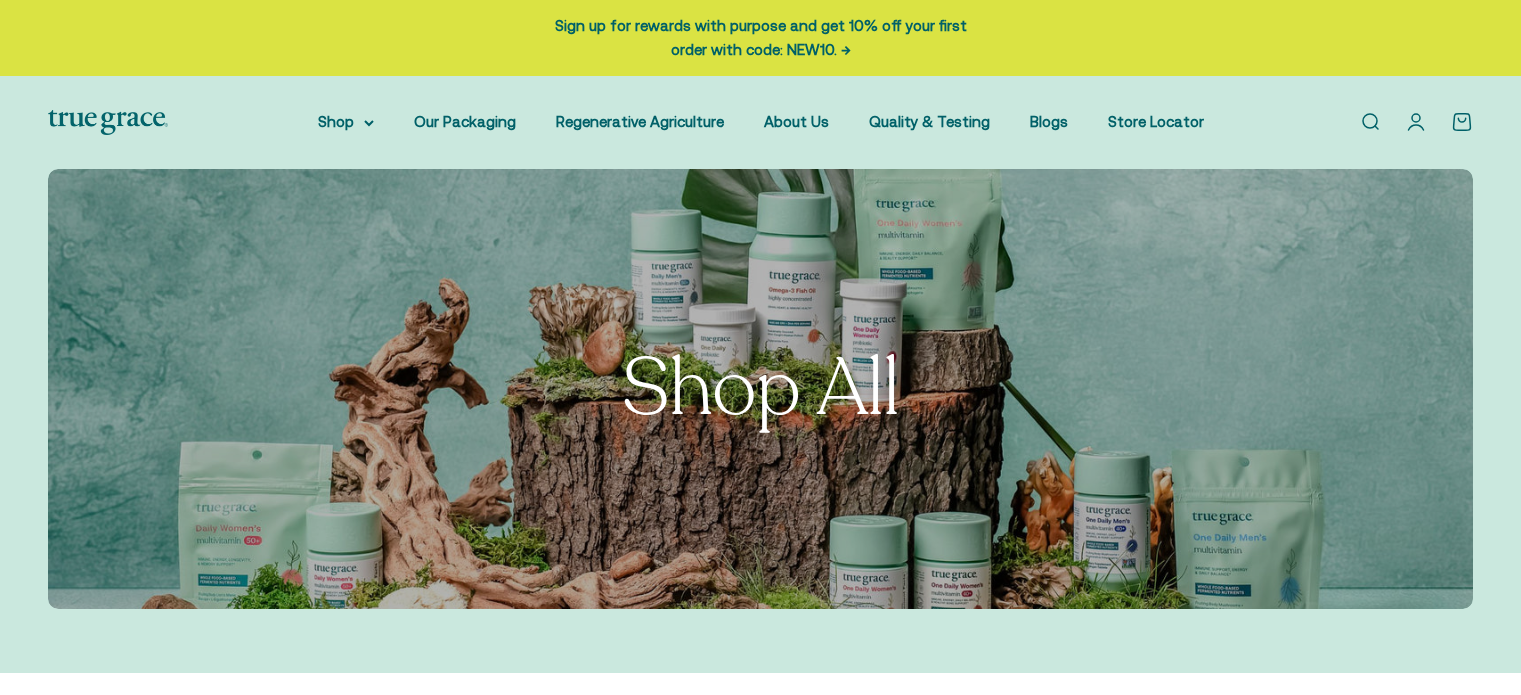 scroll, scrollTop: 0, scrollLeft: 0, axis: both 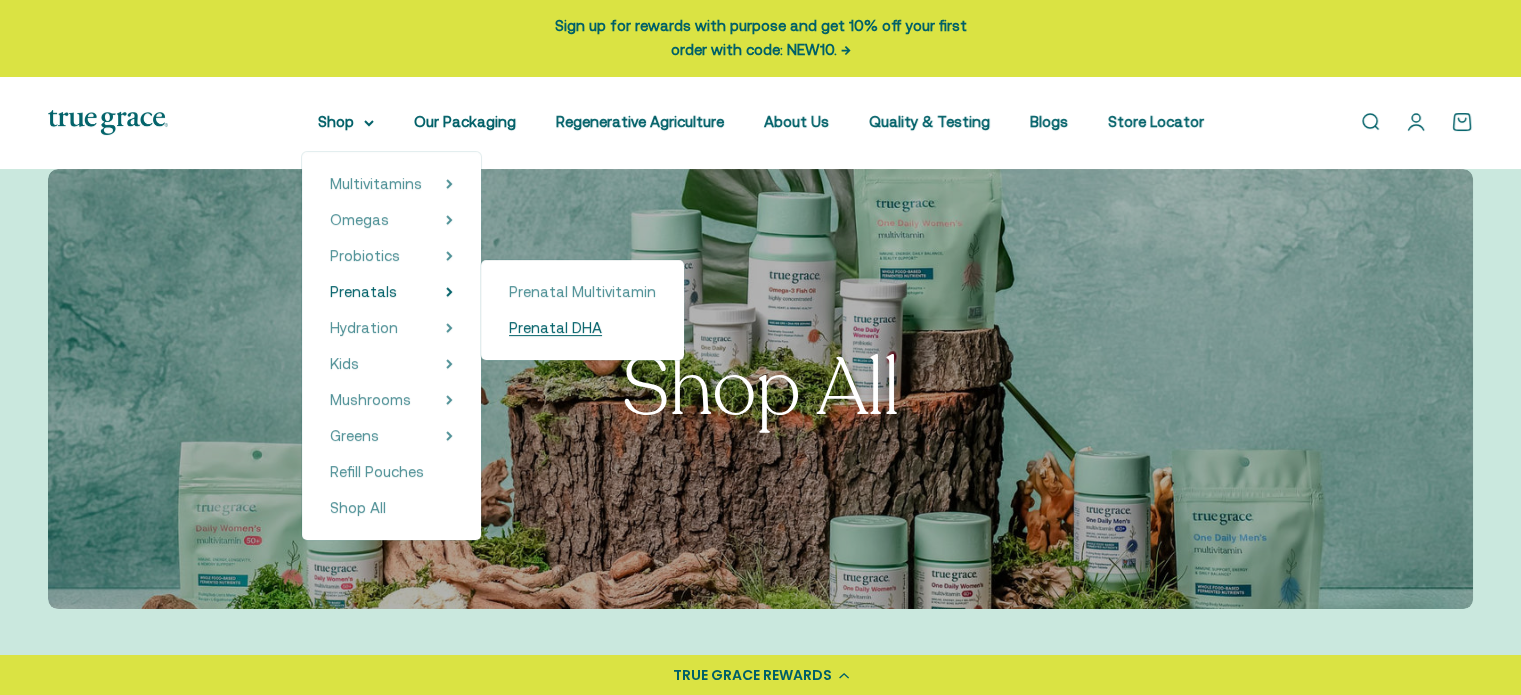 click on "Prenatal DHA" at bounding box center (555, 327) 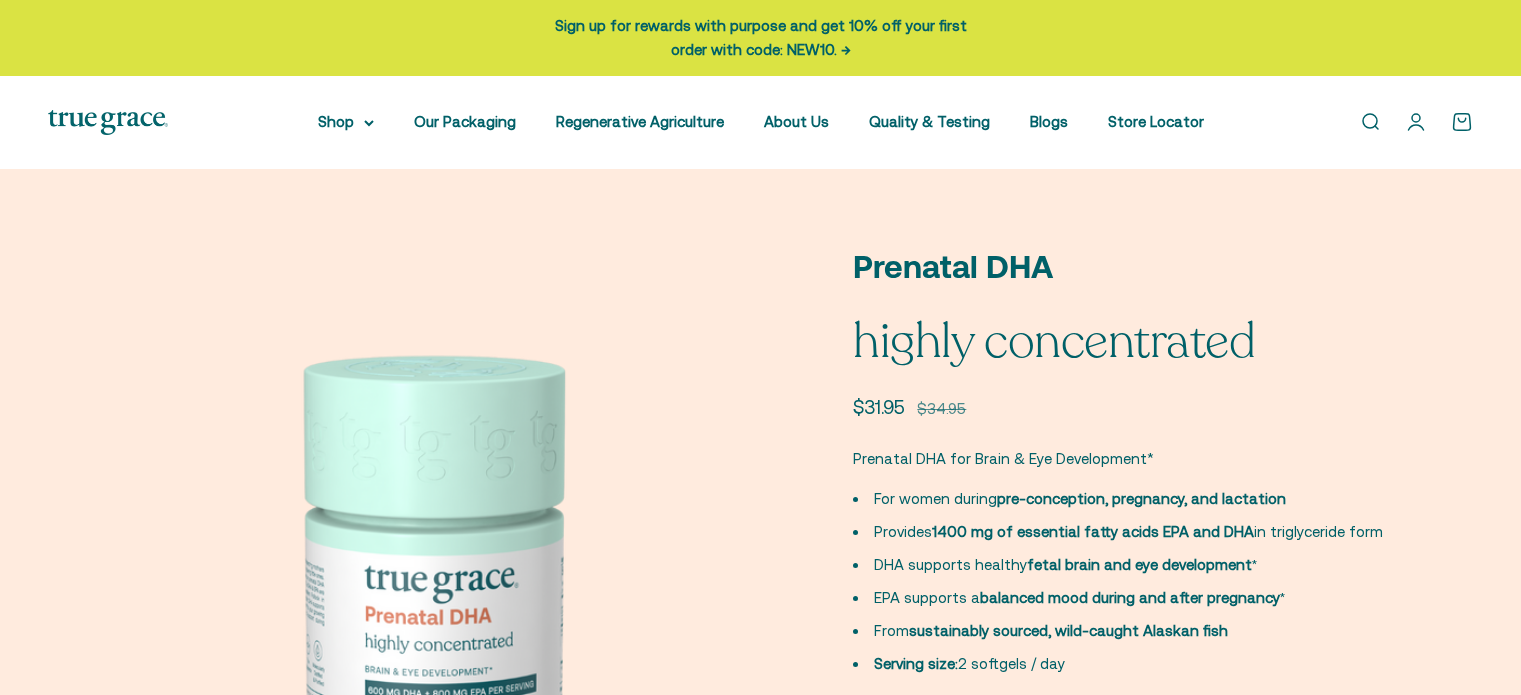scroll, scrollTop: 0, scrollLeft: 0, axis: both 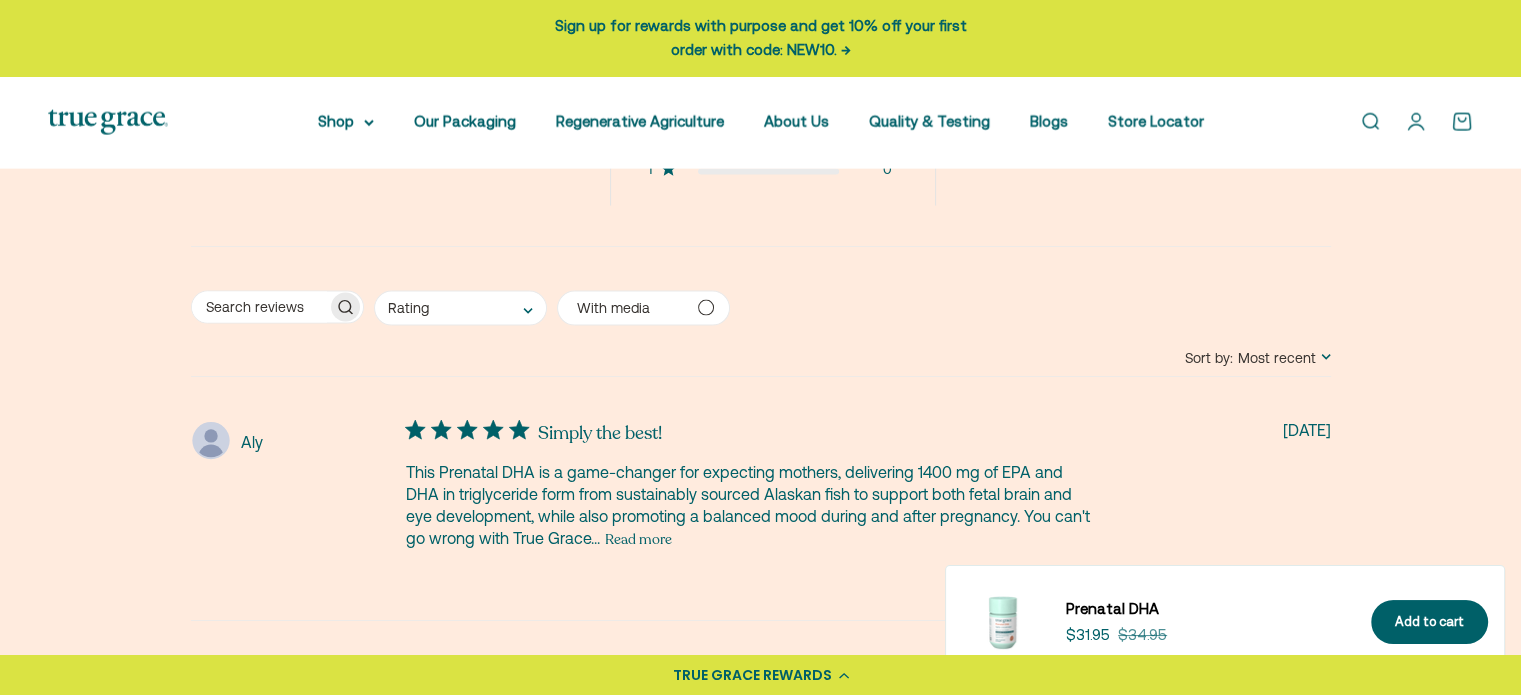 click on "Read more" at bounding box center (638, 539) 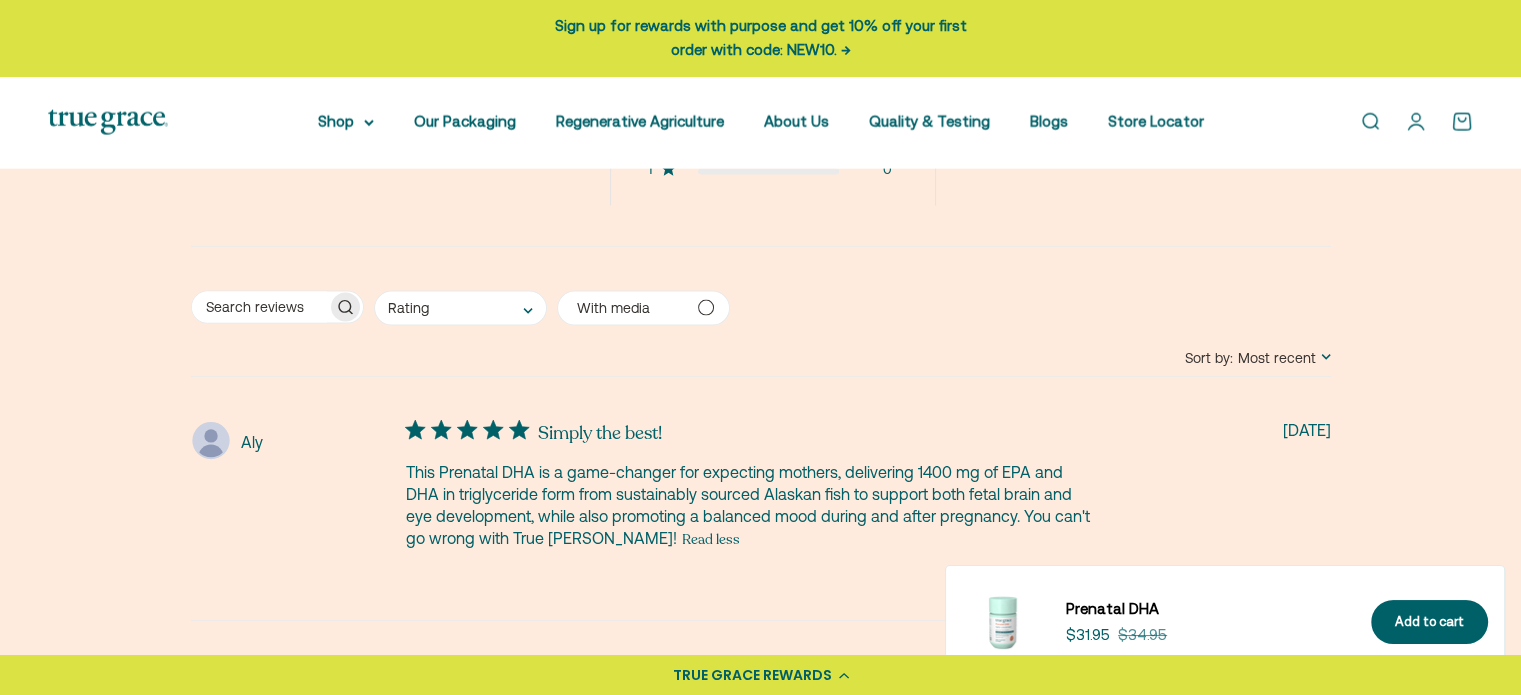 click on "Open search" at bounding box center (1370, 122) 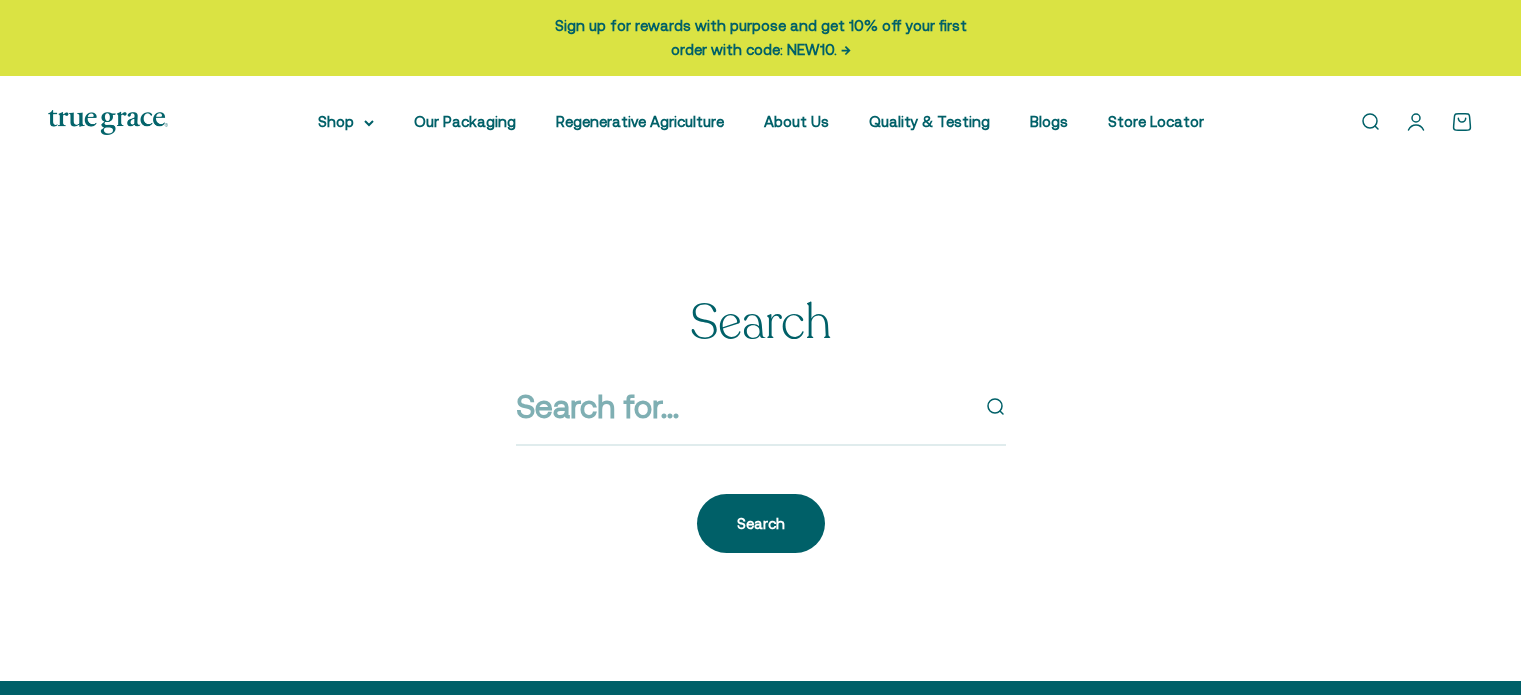scroll, scrollTop: 0, scrollLeft: 0, axis: both 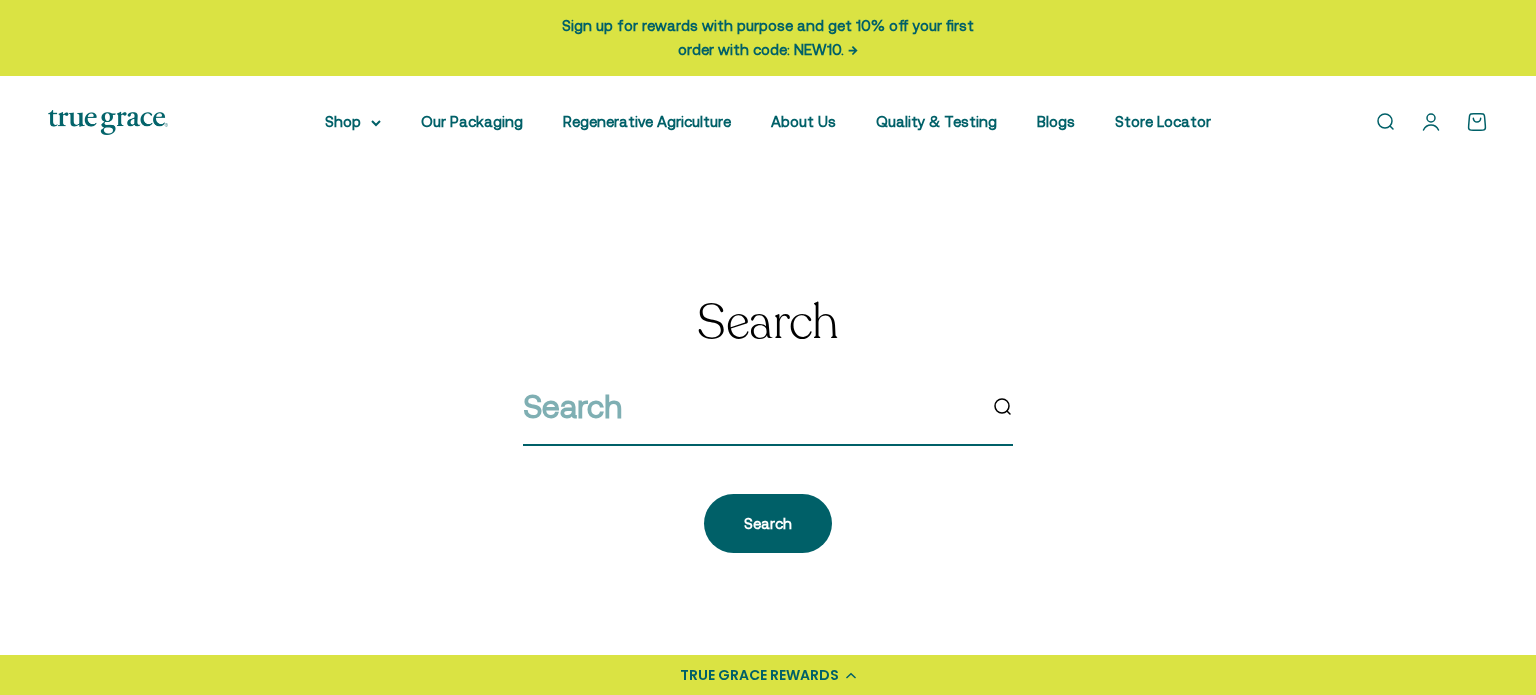 click at bounding box center [749, 406] 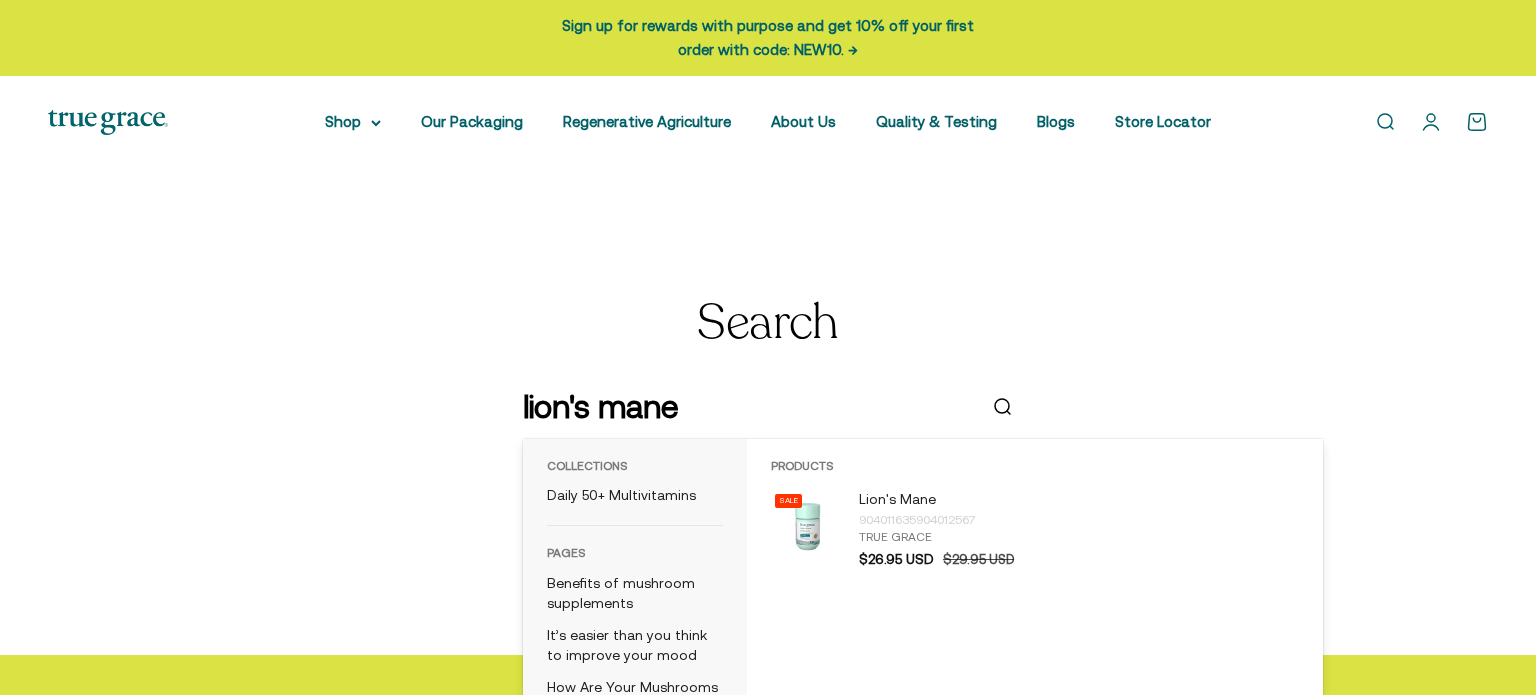 type on "lion's mane" 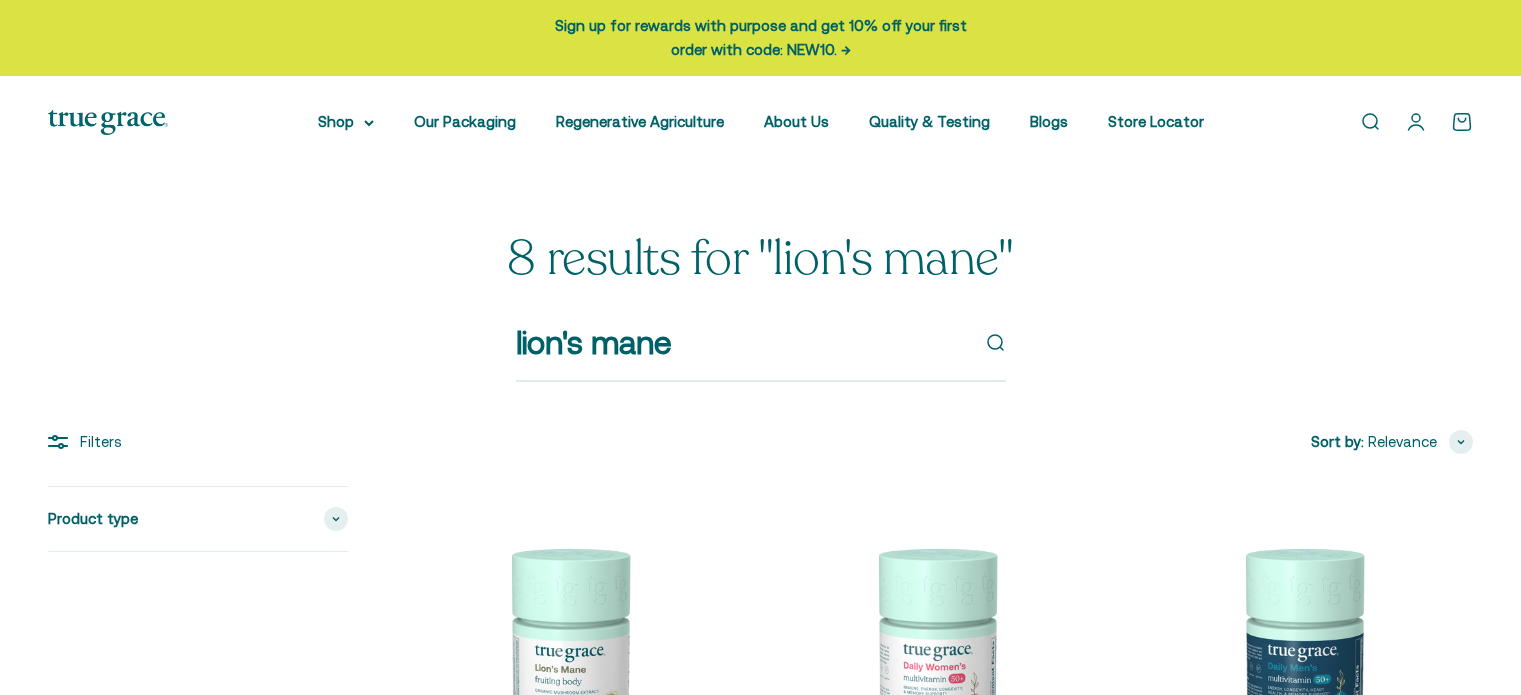 scroll, scrollTop: 0, scrollLeft: 0, axis: both 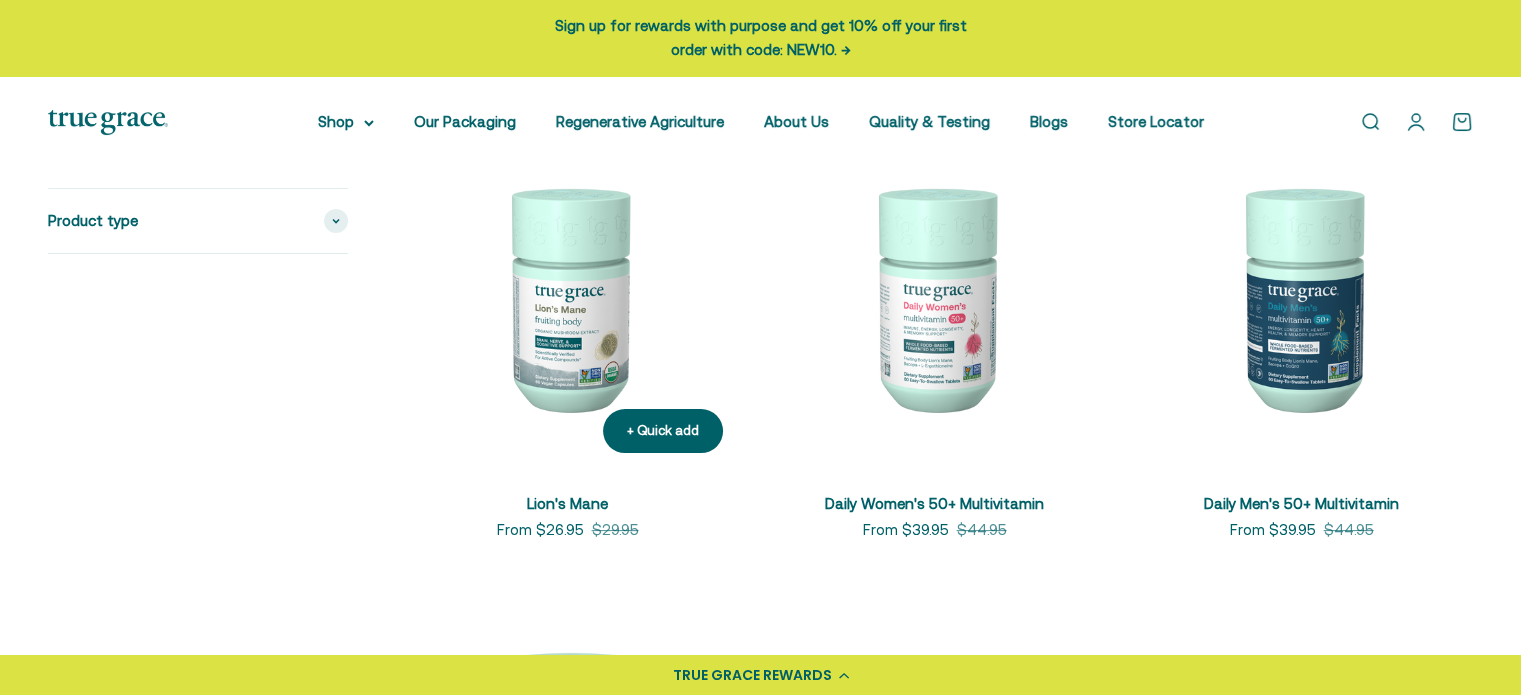 click at bounding box center [567, 297] 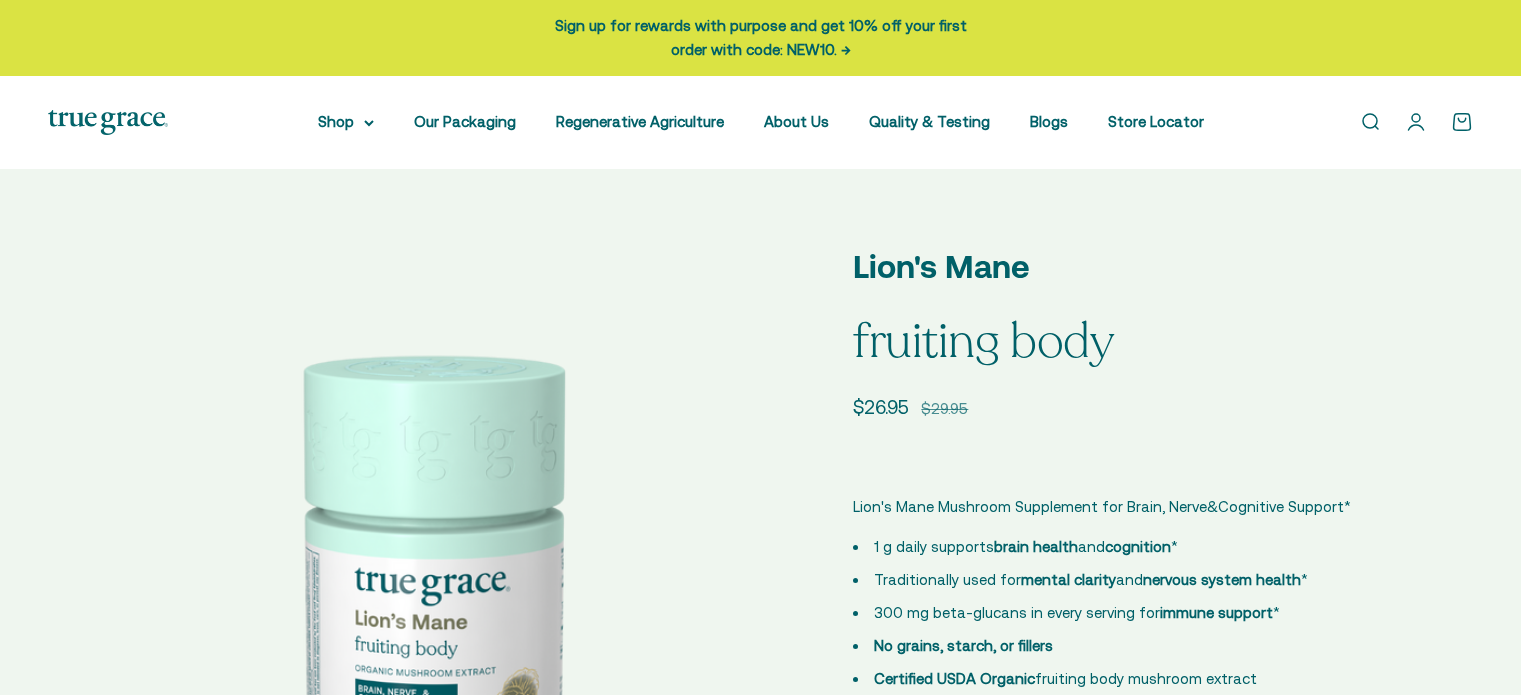 scroll, scrollTop: 0, scrollLeft: 0, axis: both 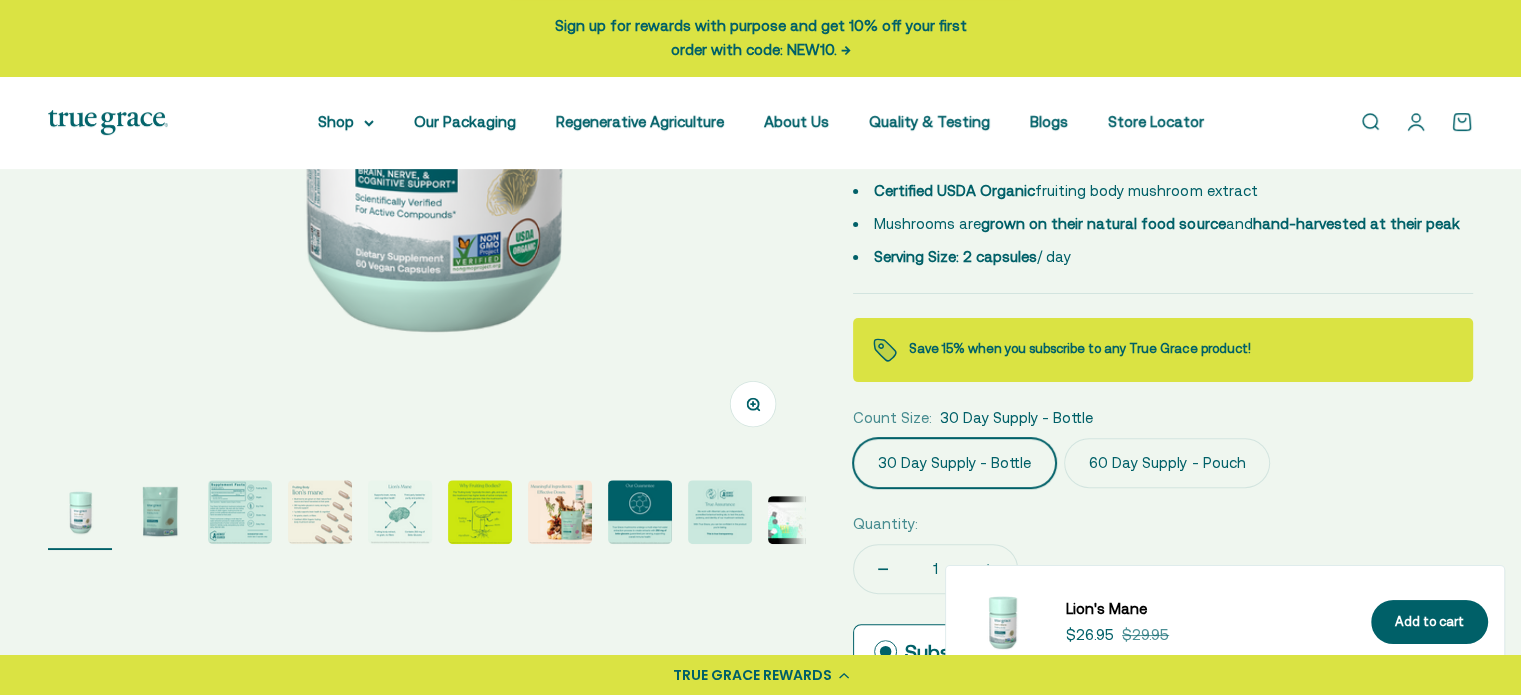 click at bounding box center [240, 512] 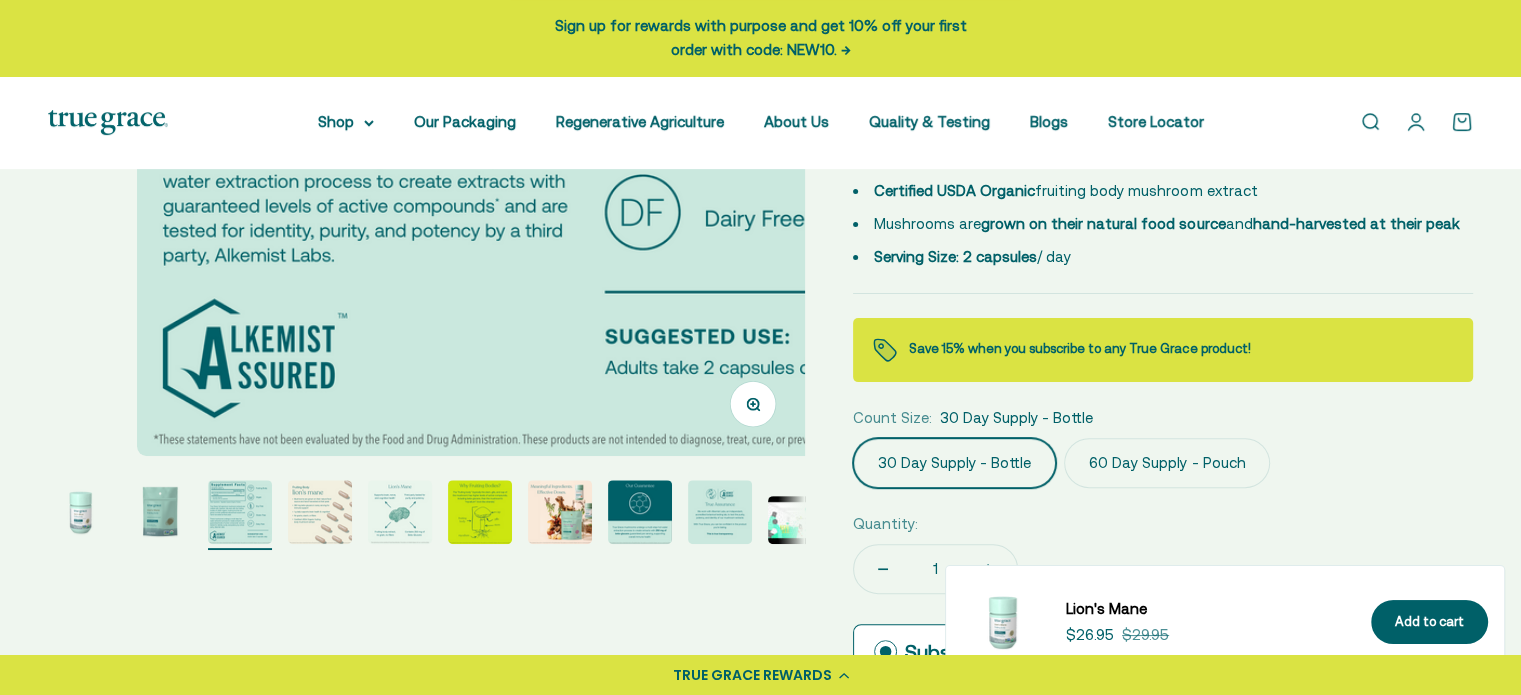 scroll, scrollTop: 0, scrollLeft: 1562, axis: horizontal 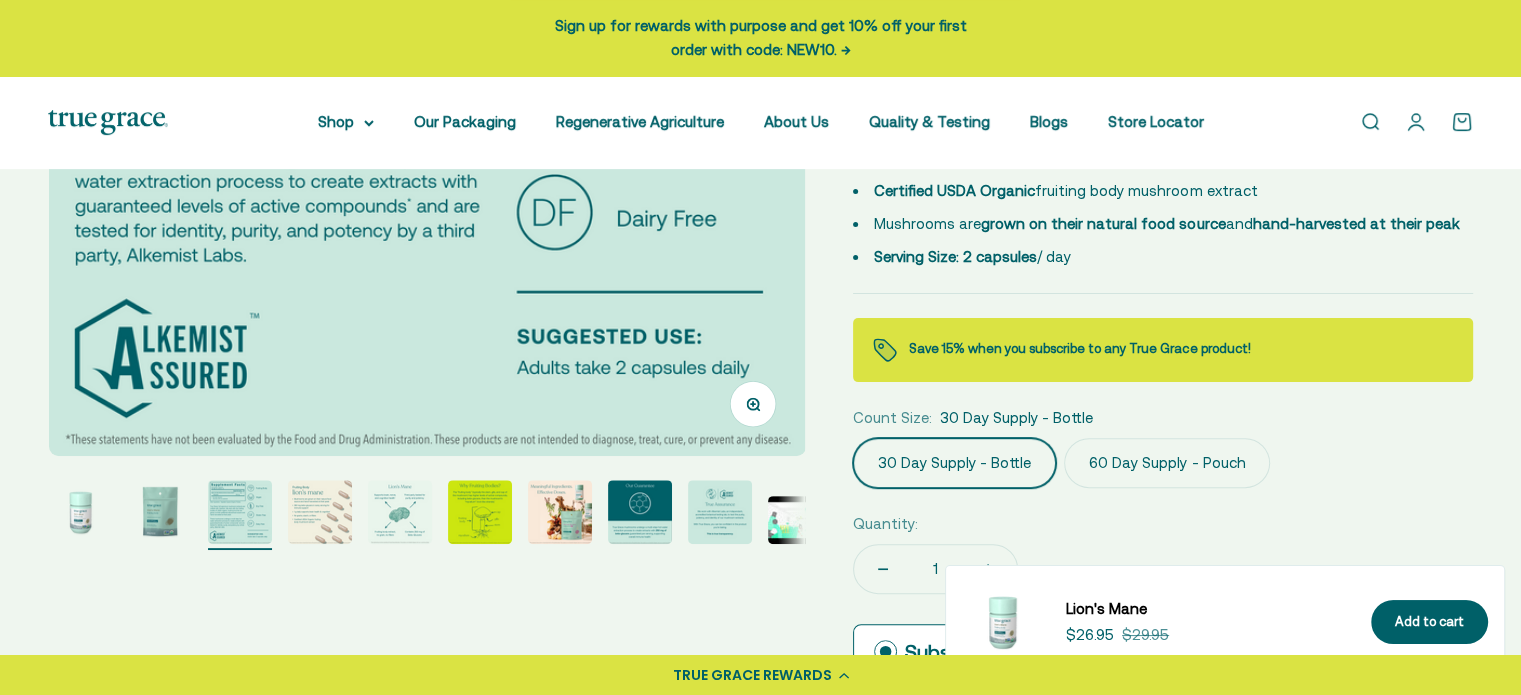 type 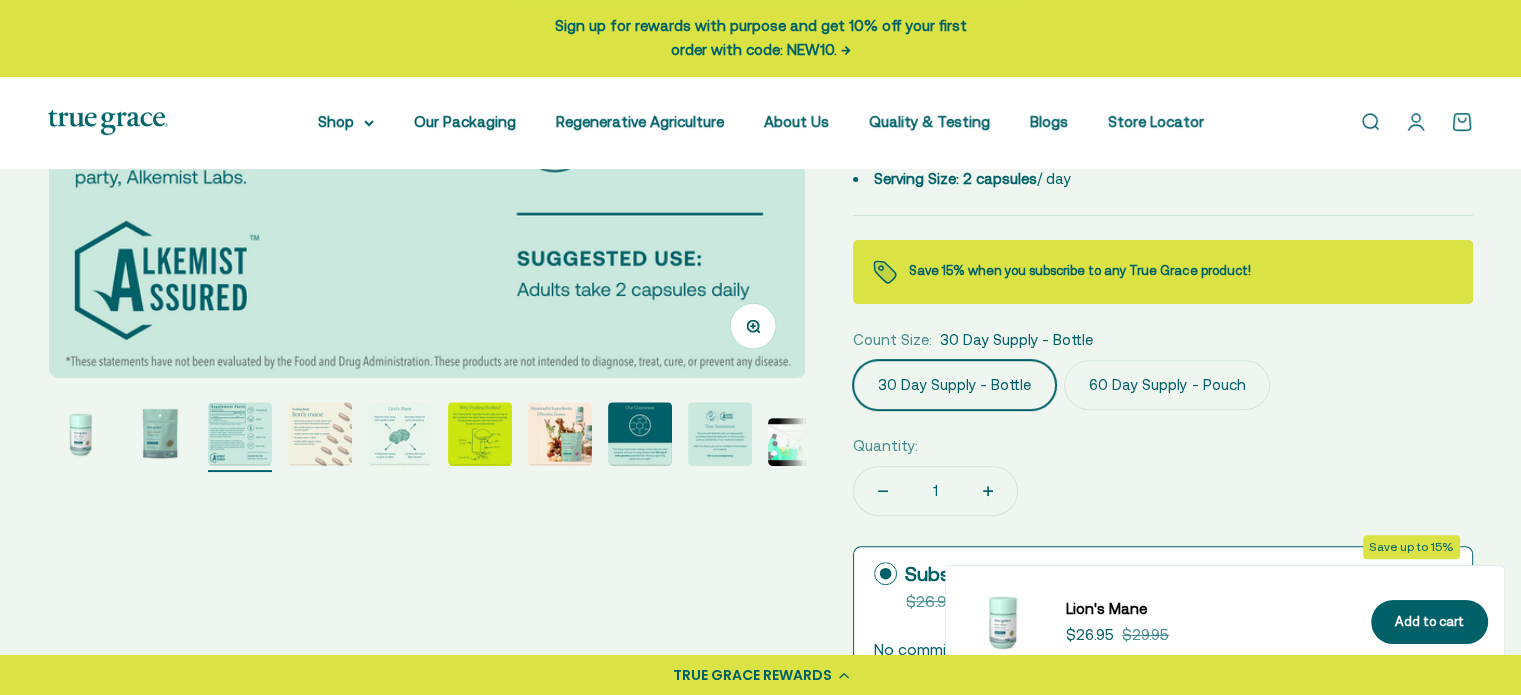 scroll, scrollTop: 598, scrollLeft: 0, axis: vertical 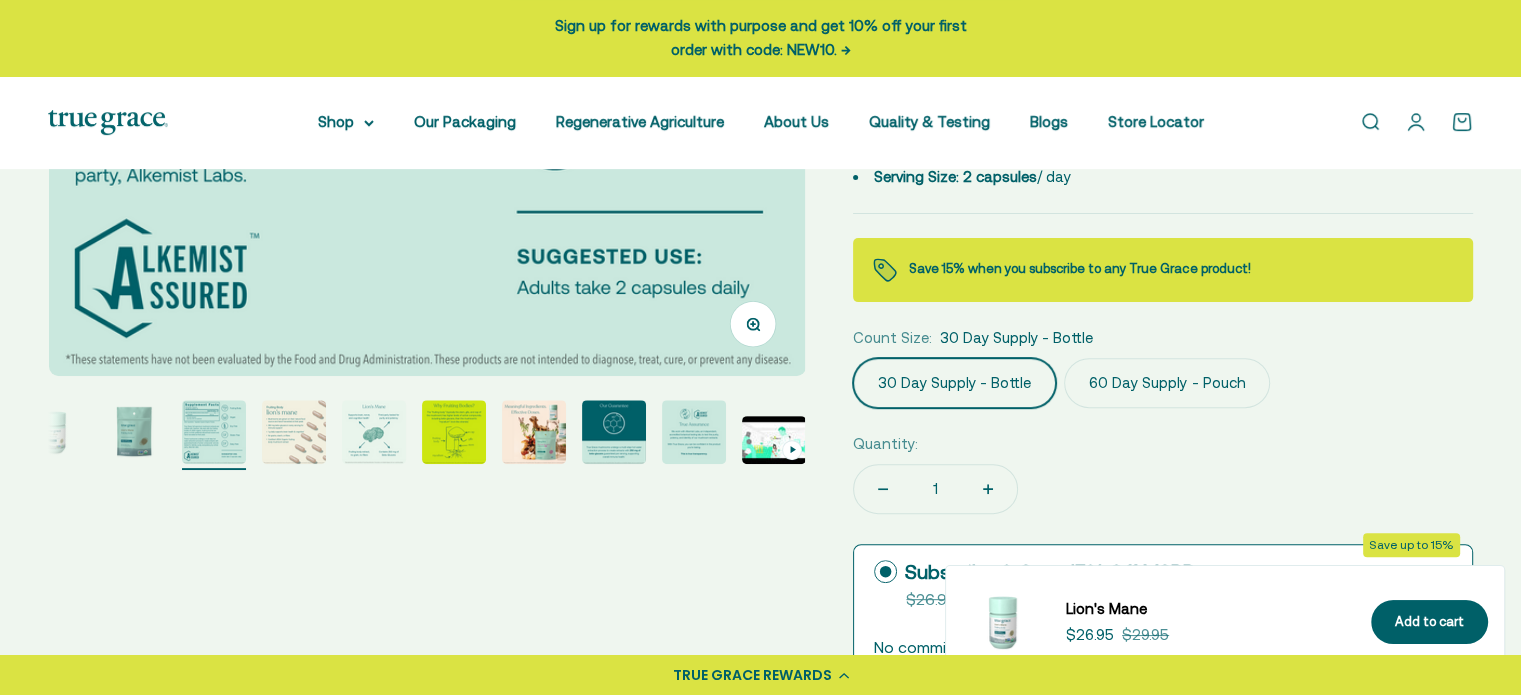 click at bounding box center [294, 432] 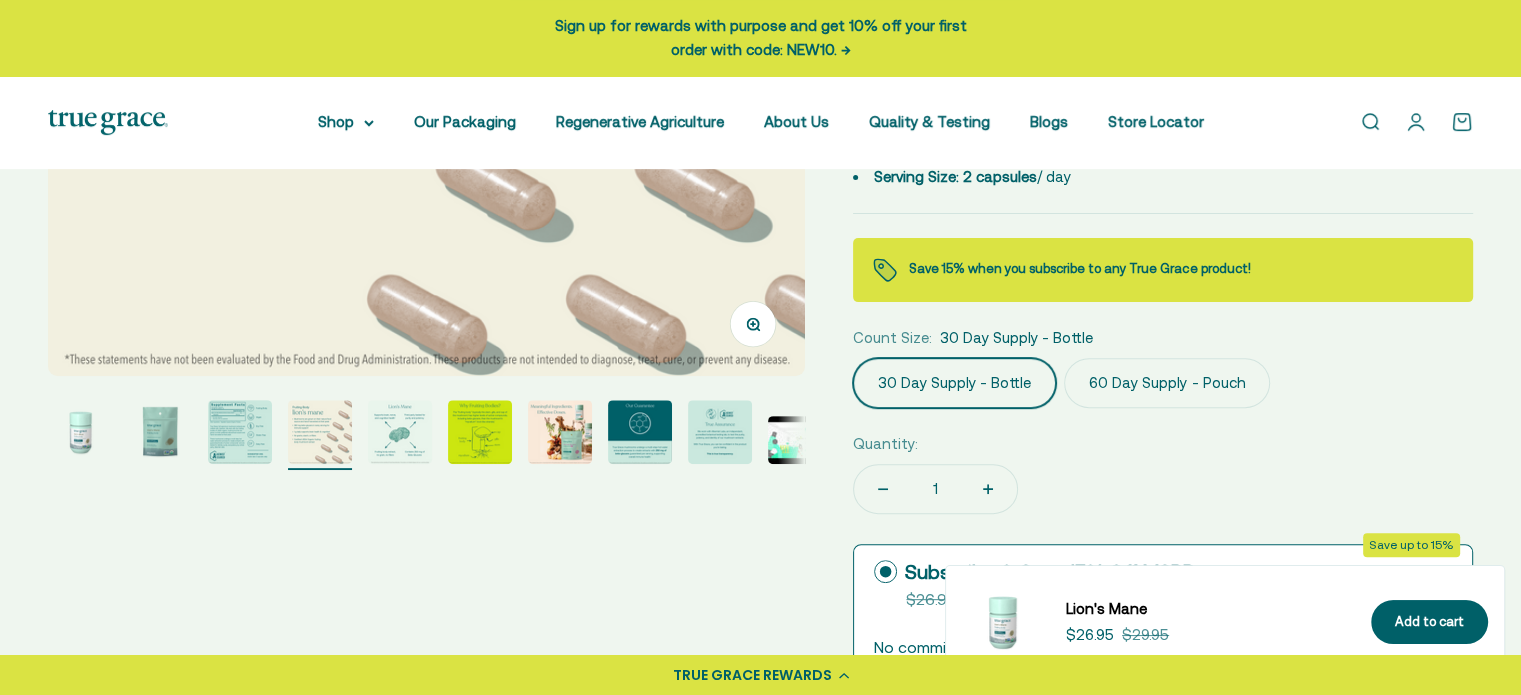 click at bounding box center (400, 432) 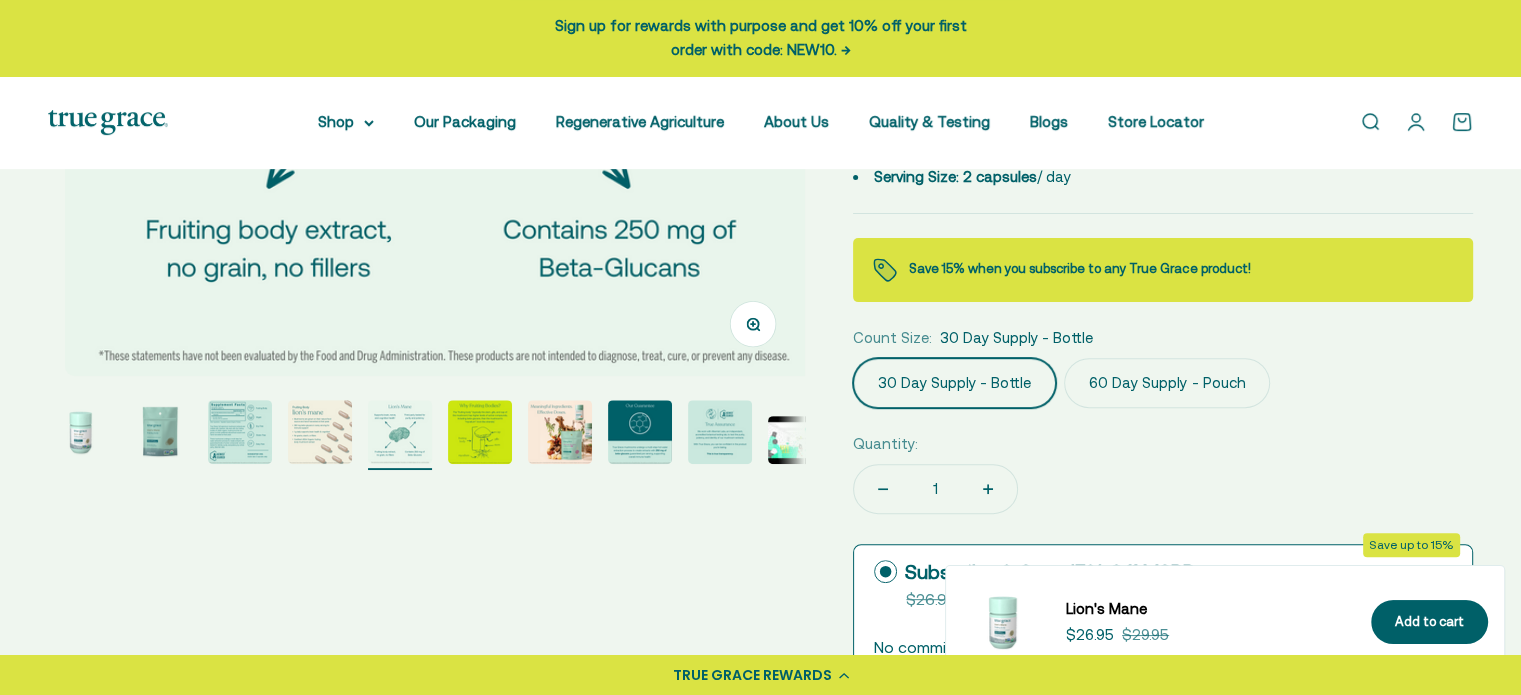 scroll, scrollTop: 0, scrollLeft: 3124, axis: horizontal 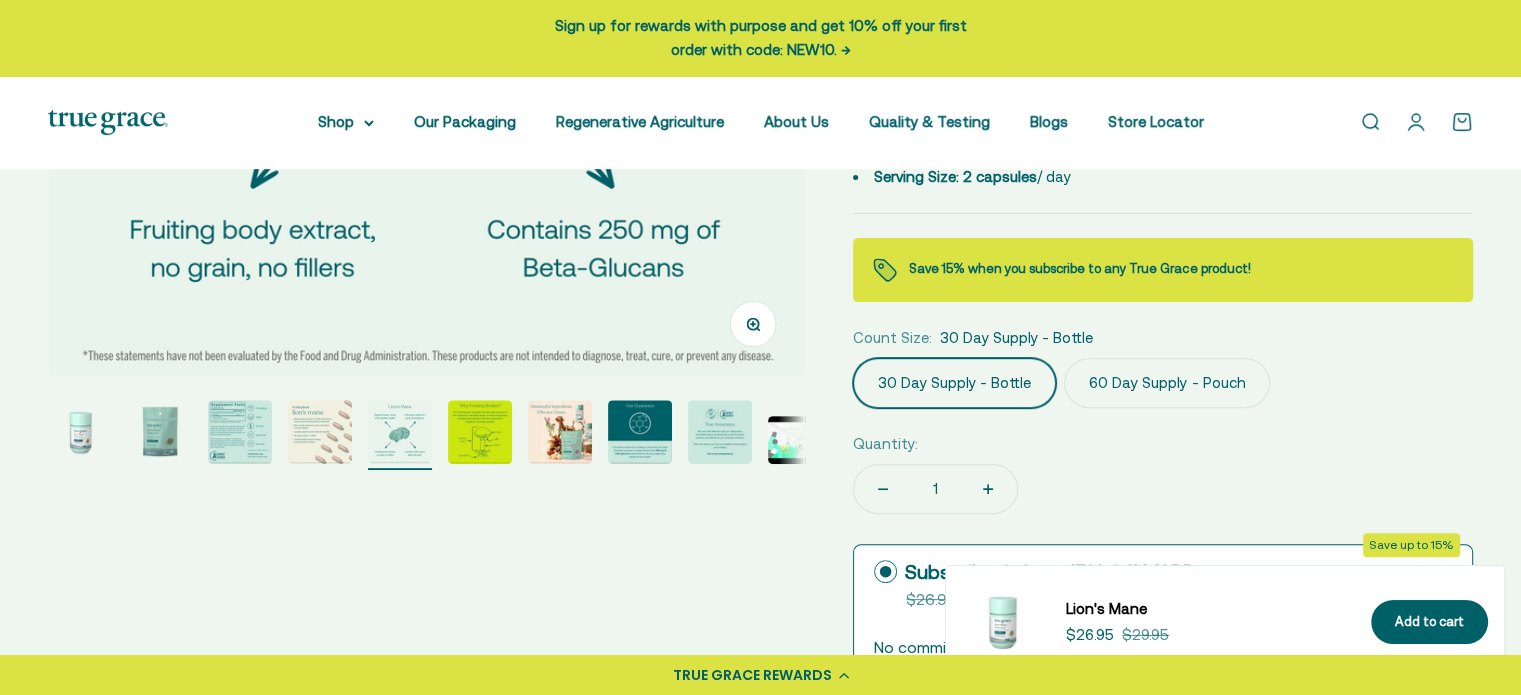 click at bounding box center (480, 432) 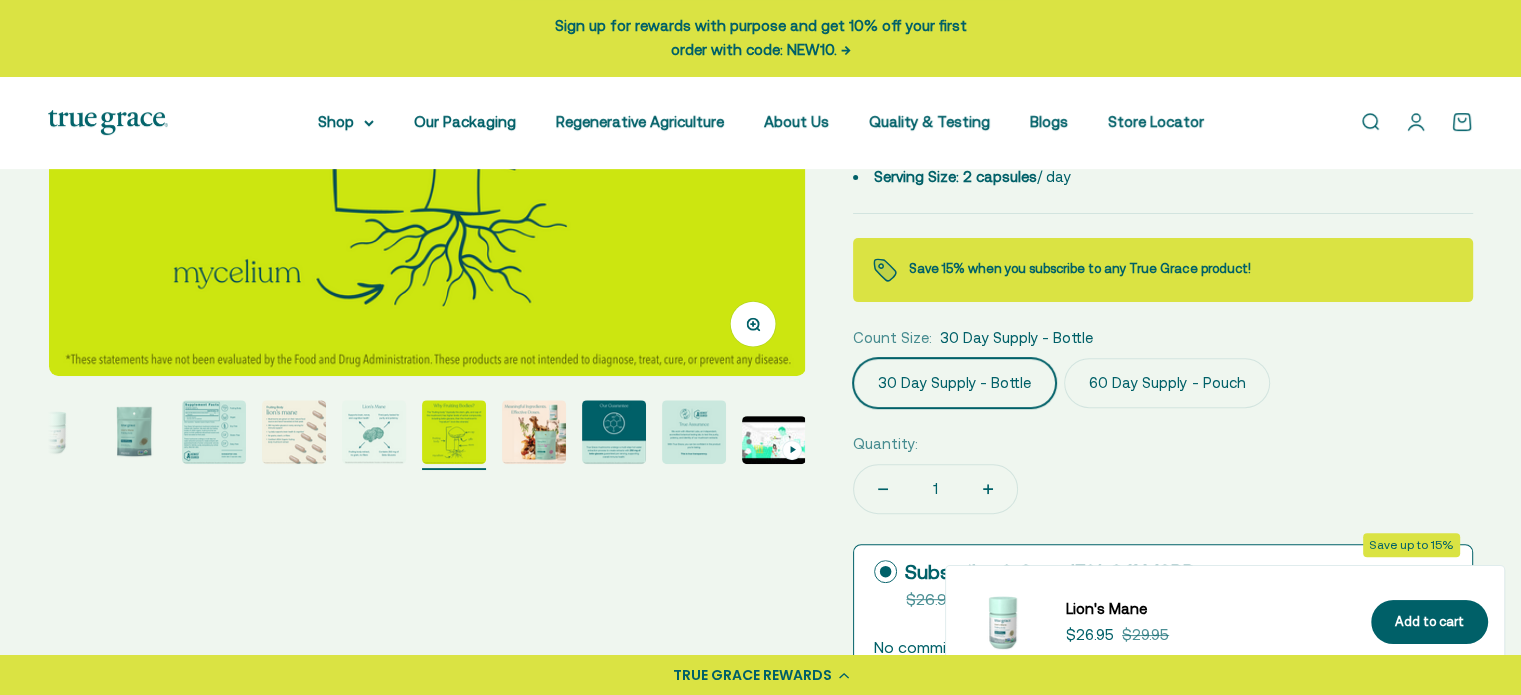 click at bounding box center [534, 432] 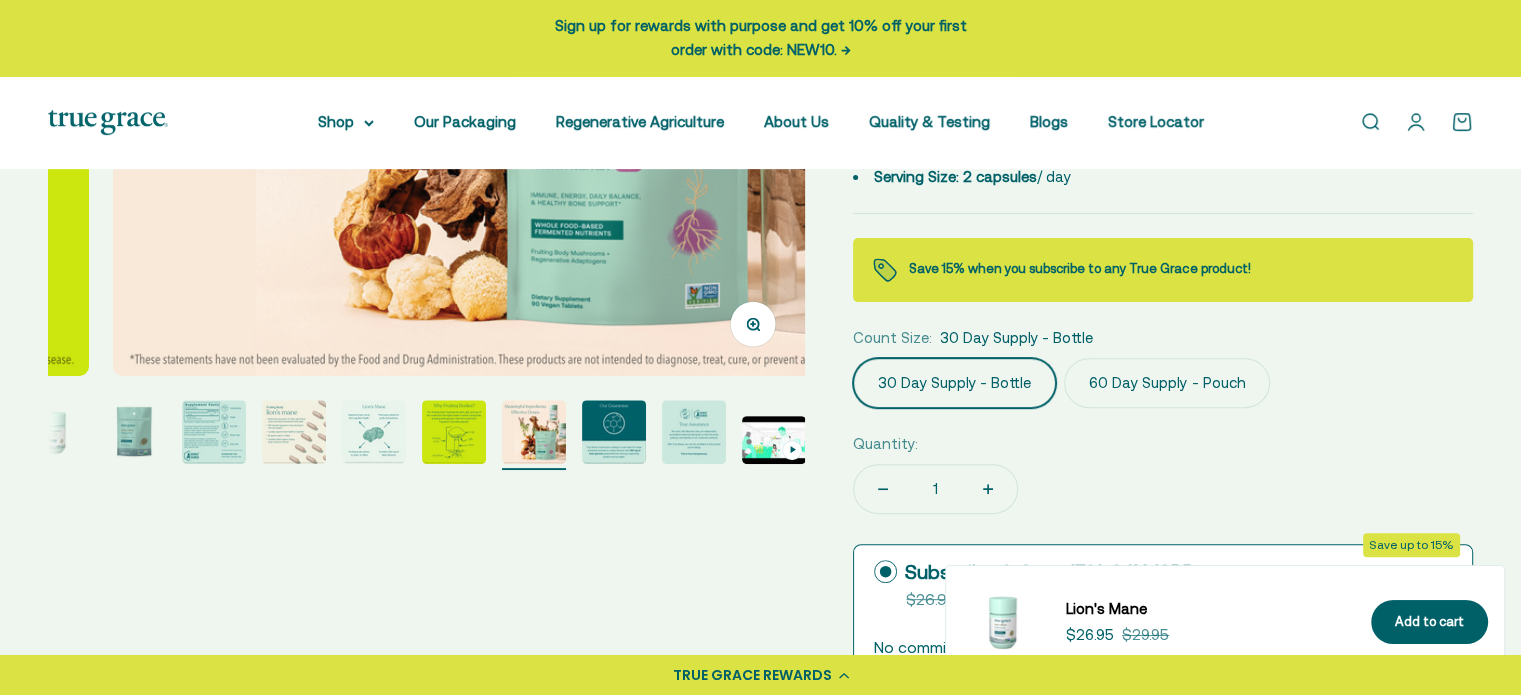 scroll, scrollTop: 0, scrollLeft: 4687, axis: horizontal 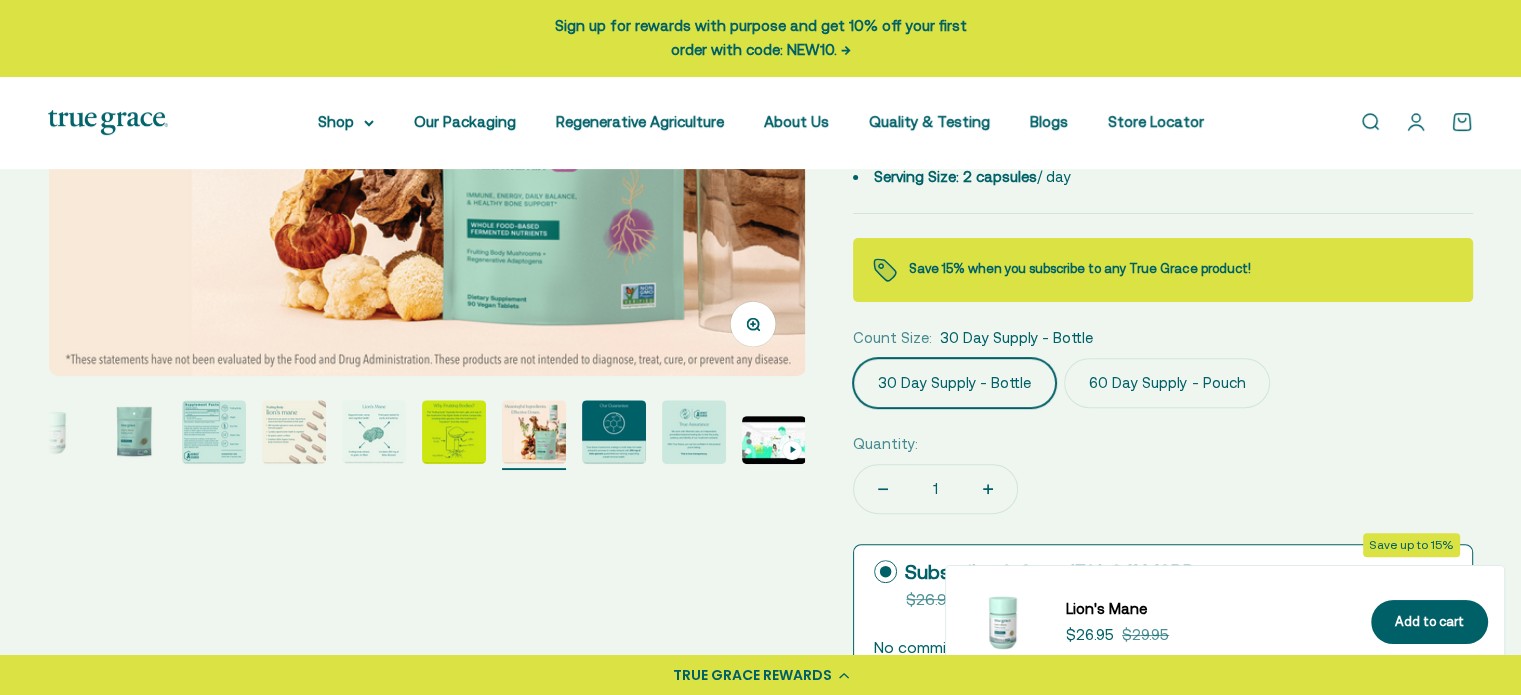 click at bounding box center (614, 432) 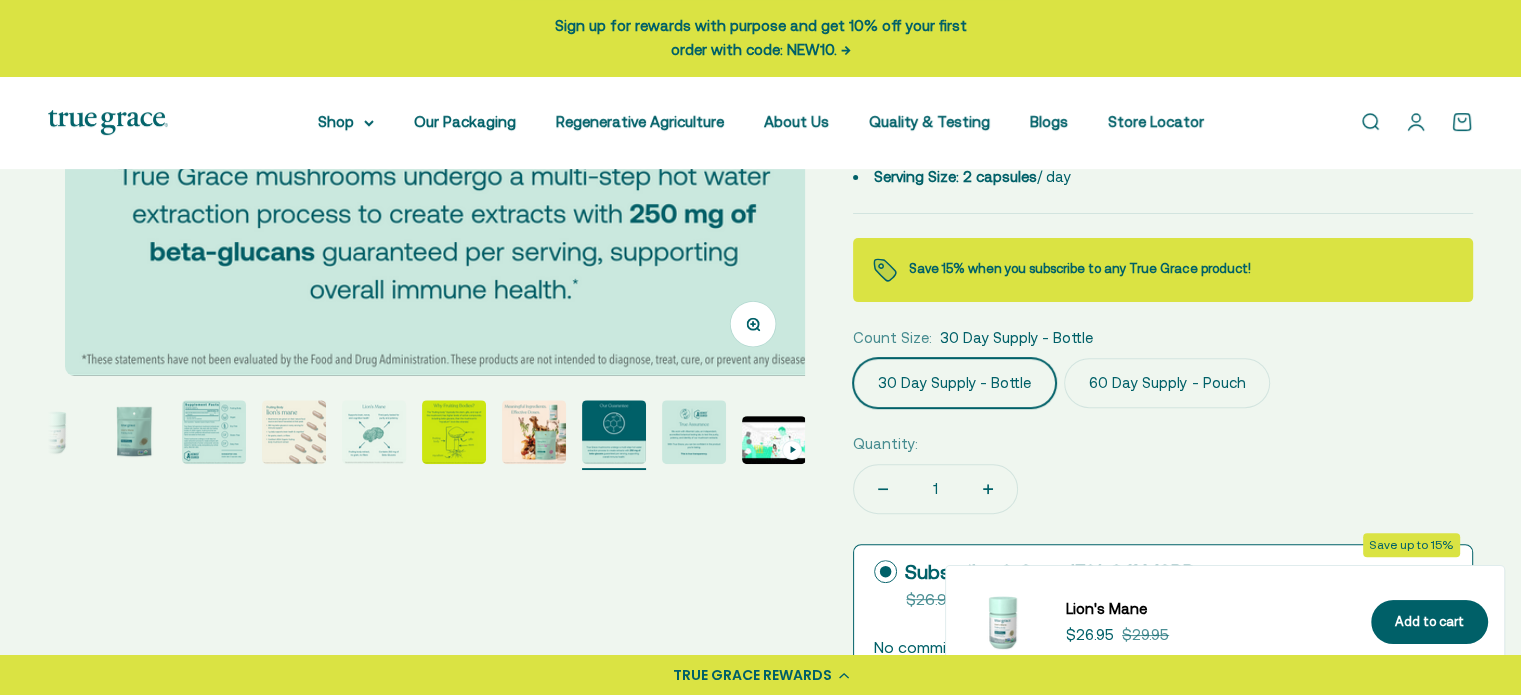 scroll, scrollTop: 0, scrollLeft: 5468, axis: horizontal 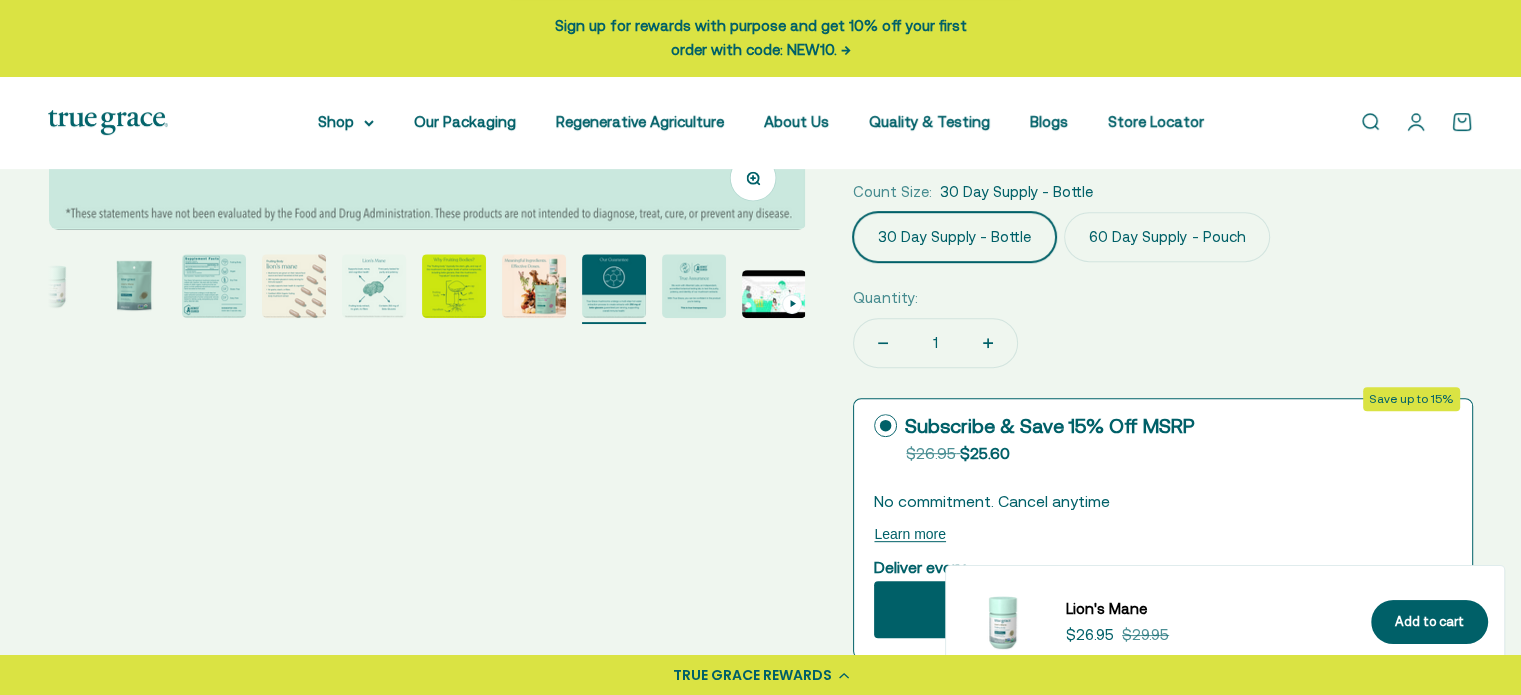 click at bounding box center [694, 286] 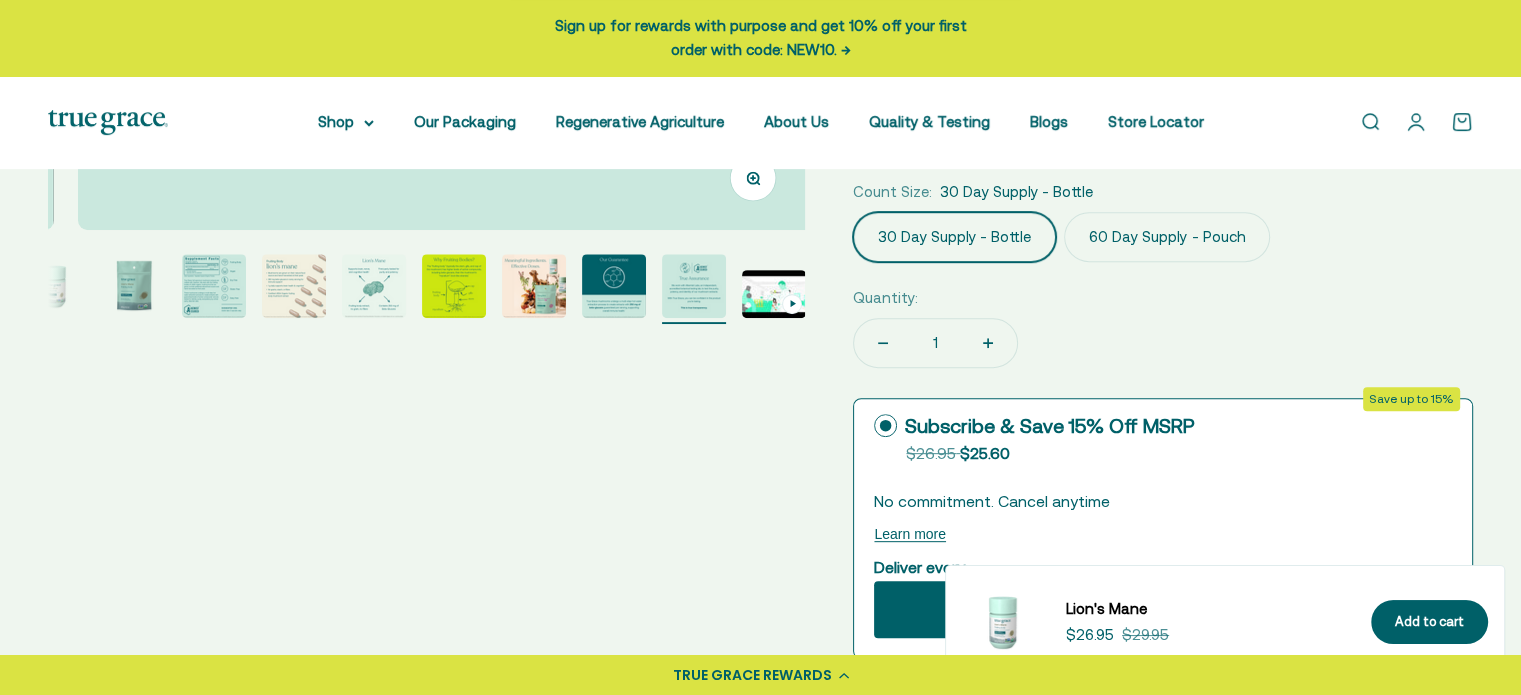 scroll, scrollTop: 0, scrollLeft: 6249, axis: horizontal 